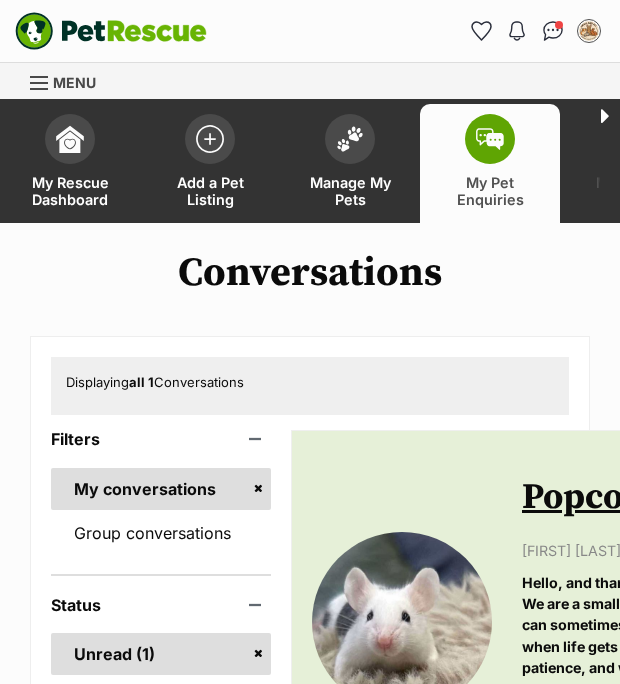 scroll, scrollTop: 0, scrollLeft: 0, axis: both 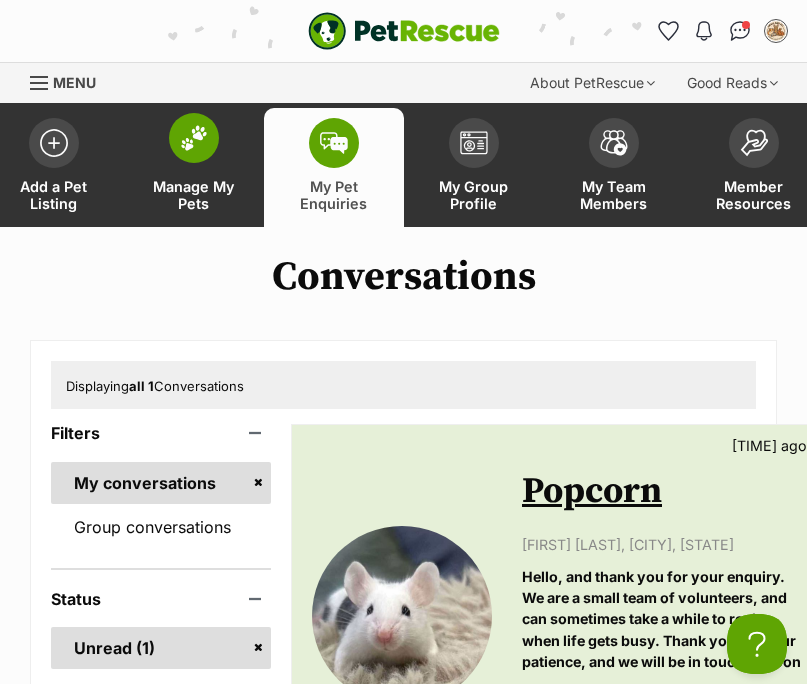 click at bounding box center (194, 138) 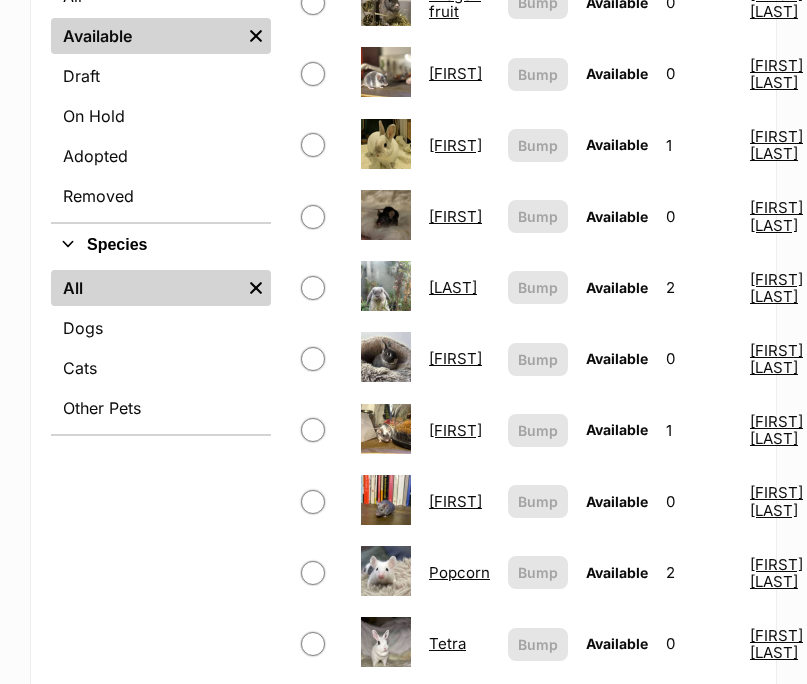 scroll, scrollTop: 0, scrollLeft: 0, axis: both 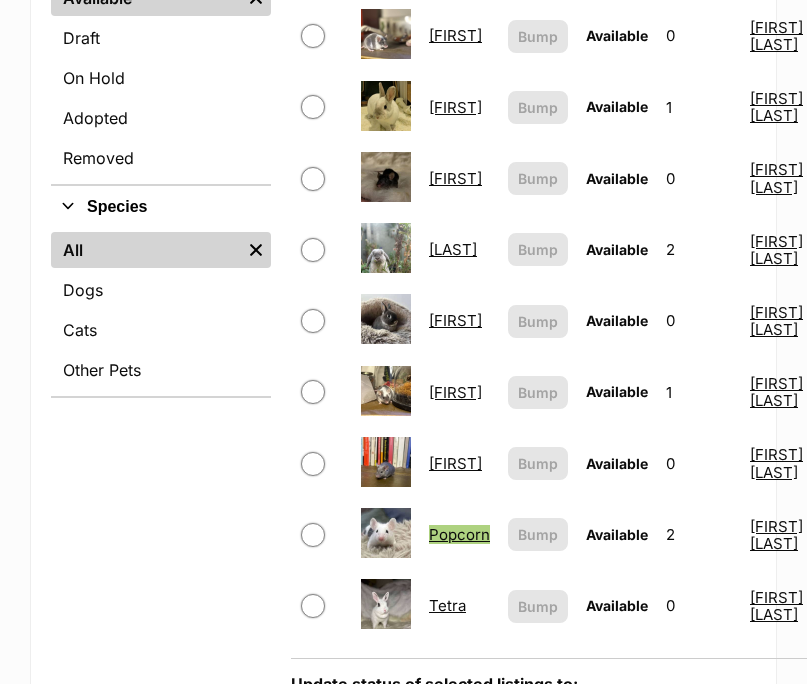 drag, startPoint x: 467, startPoint y: 537, endPoint x: 364, endPoint y: 55, distance: 492.88232 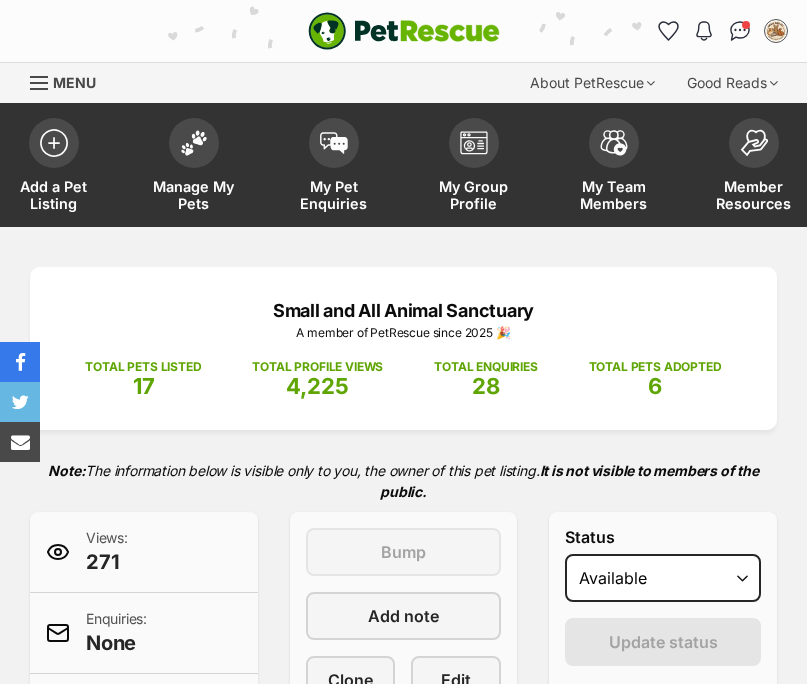 scroll, scrollTop: 0, scrollLeft: 0, axis: both 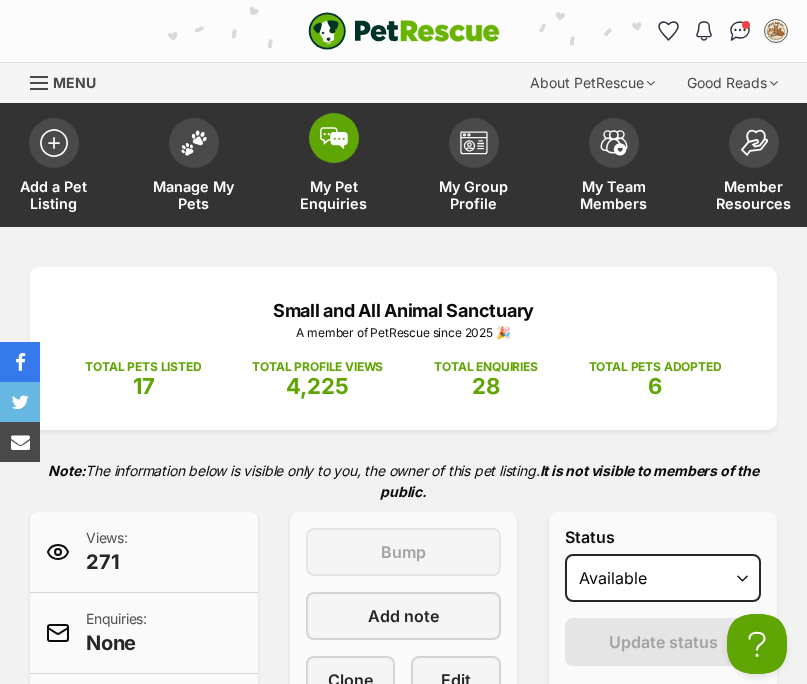 click at bounding box center [334, 138] 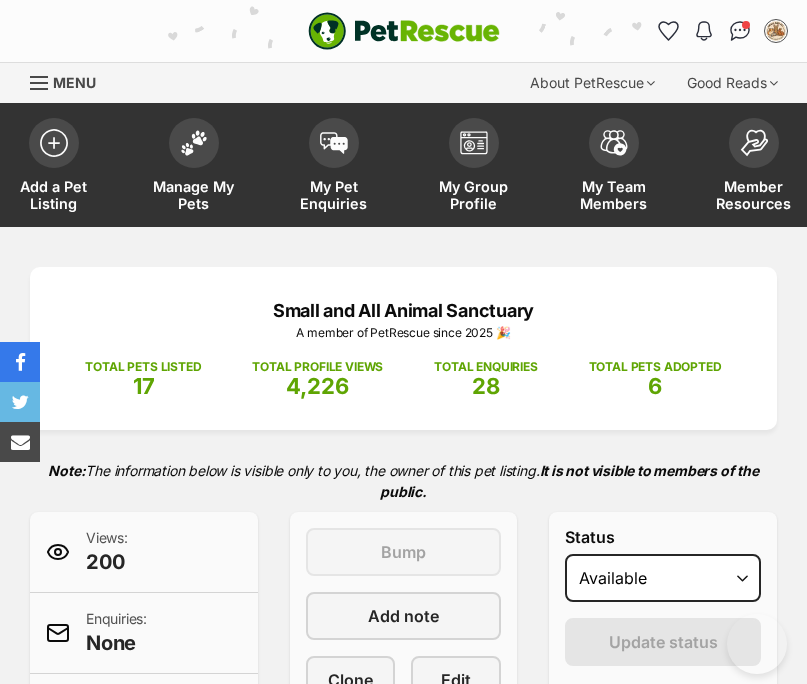 scroll, scrollTop: 0, scrollLeft: 0, axis: both 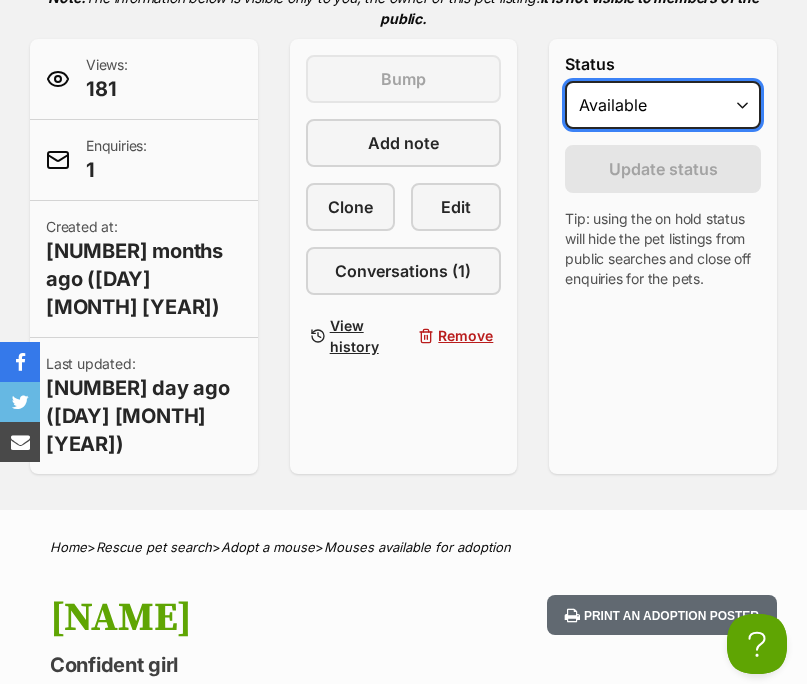 click on "Draft - not available as listing has enquires
Available
On hold
Adopted" at bounding box center (663, 105) 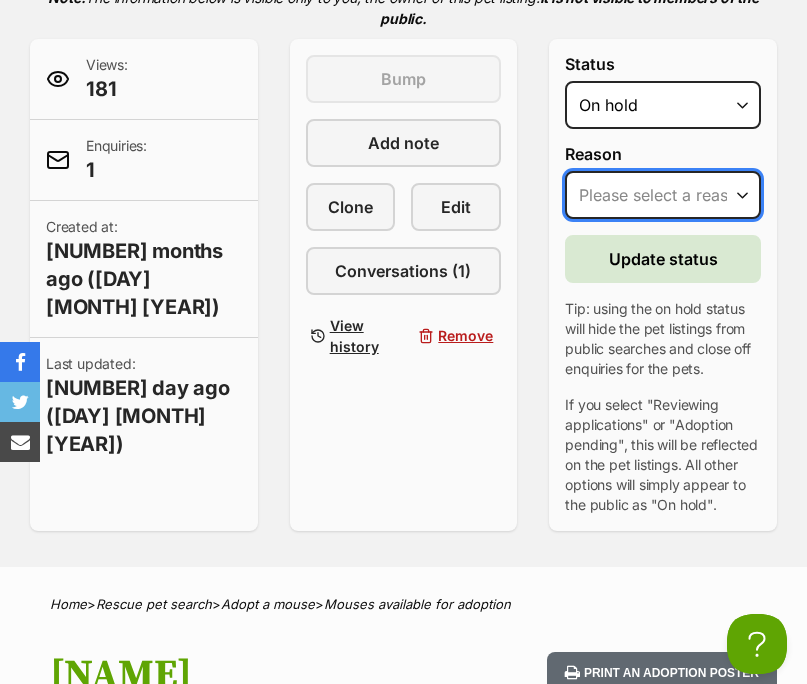 click on "Please select a reason
Medical reasons
Reviewing applications
Adoption pending
Other" at bounding box center (663, 195) 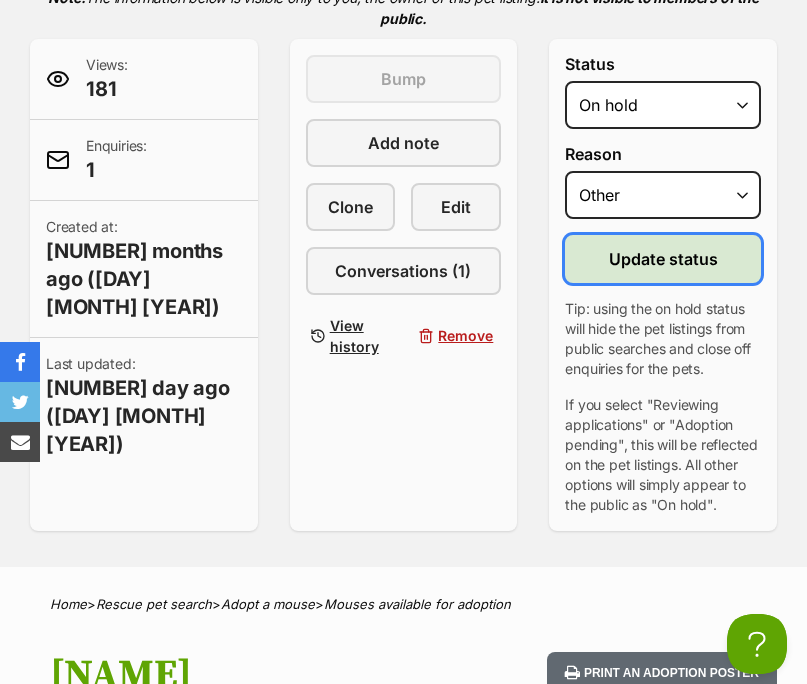 click on "Update status" at bounding box center [663, 259] 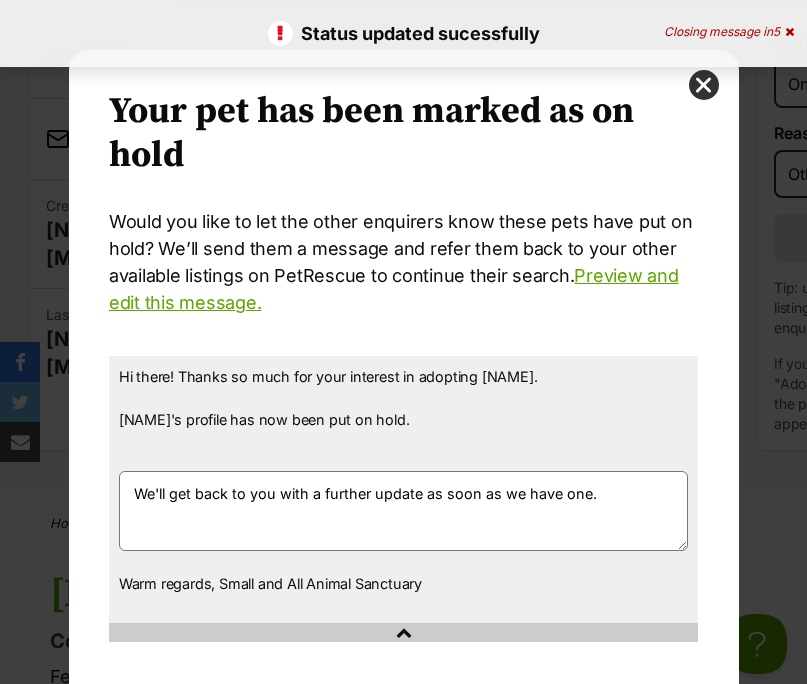 scroll, scrollTop: 0, scrollLeft: 0, axis: both 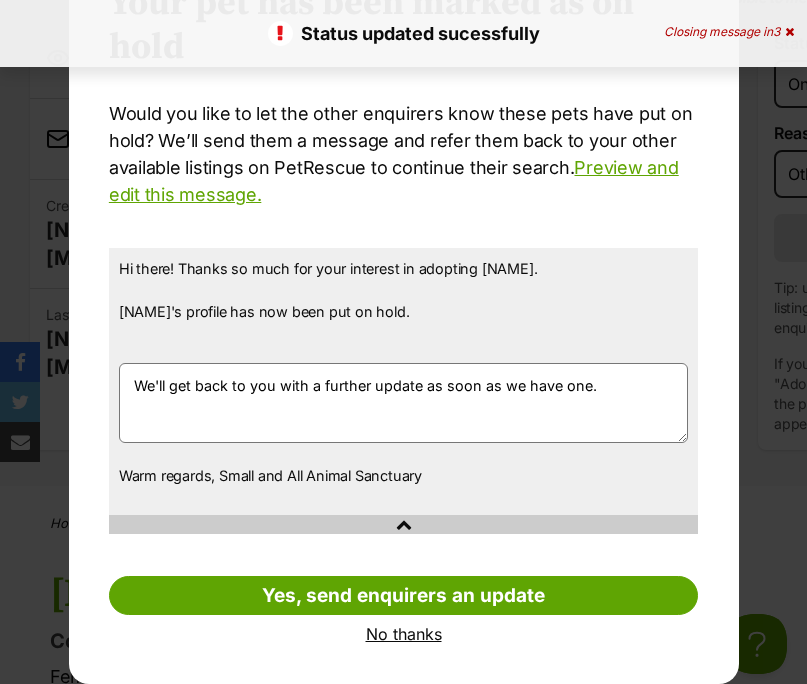 click on "No thanks" at bounding box center [403, 634] 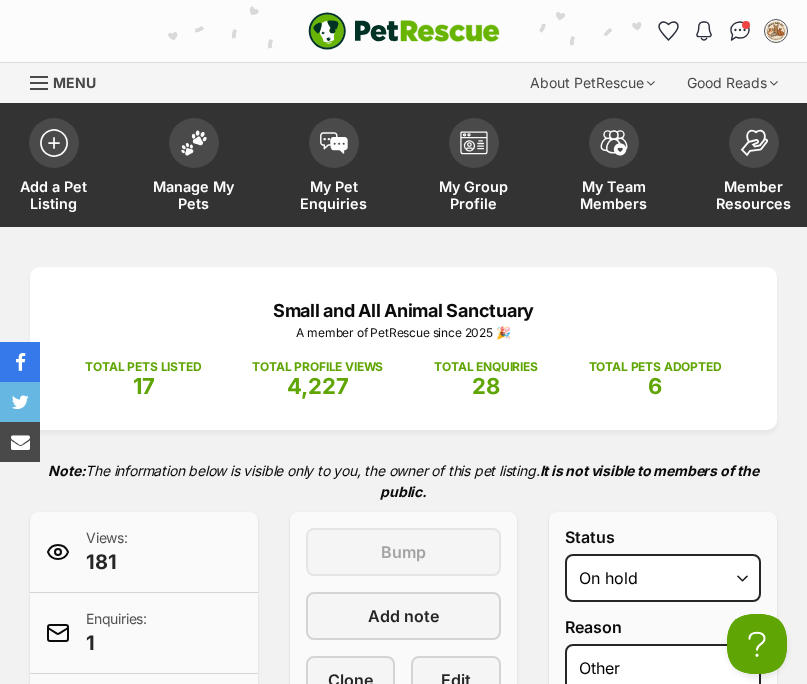 scroll, scrollTop: 242, scrollLeft: 0, axis: vertical 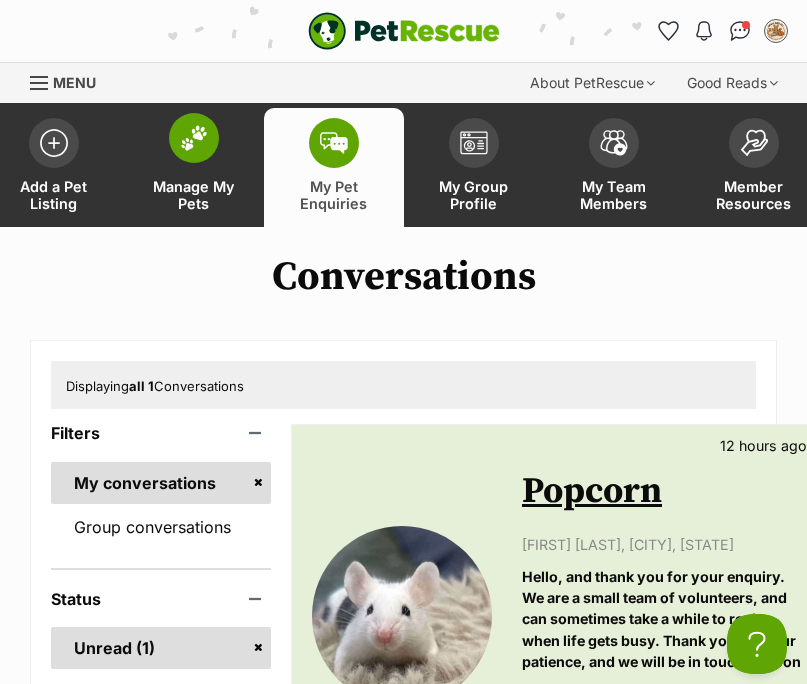 click at bounding box center [194, 138] 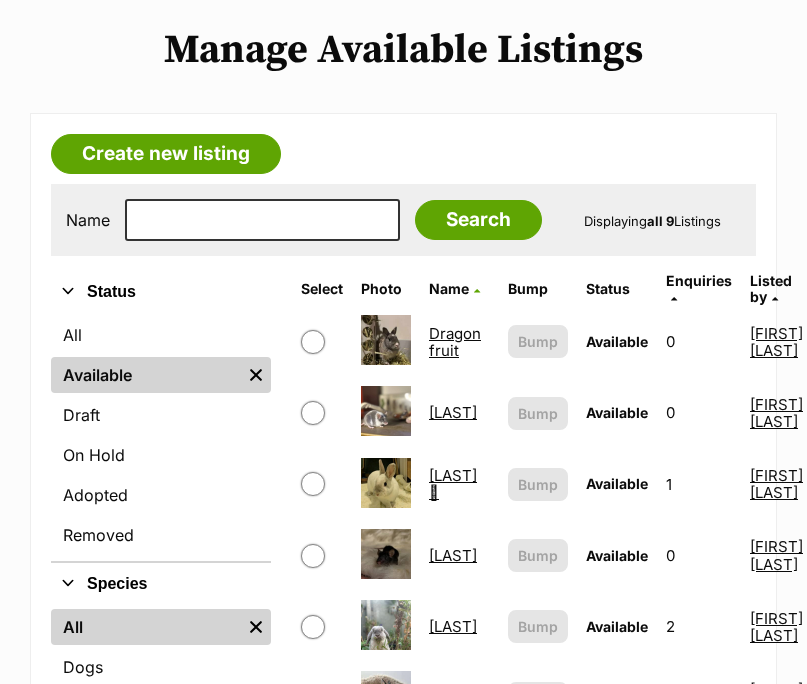 scroll, scrollTop: 0, scrollLeft: 0, axis: both 